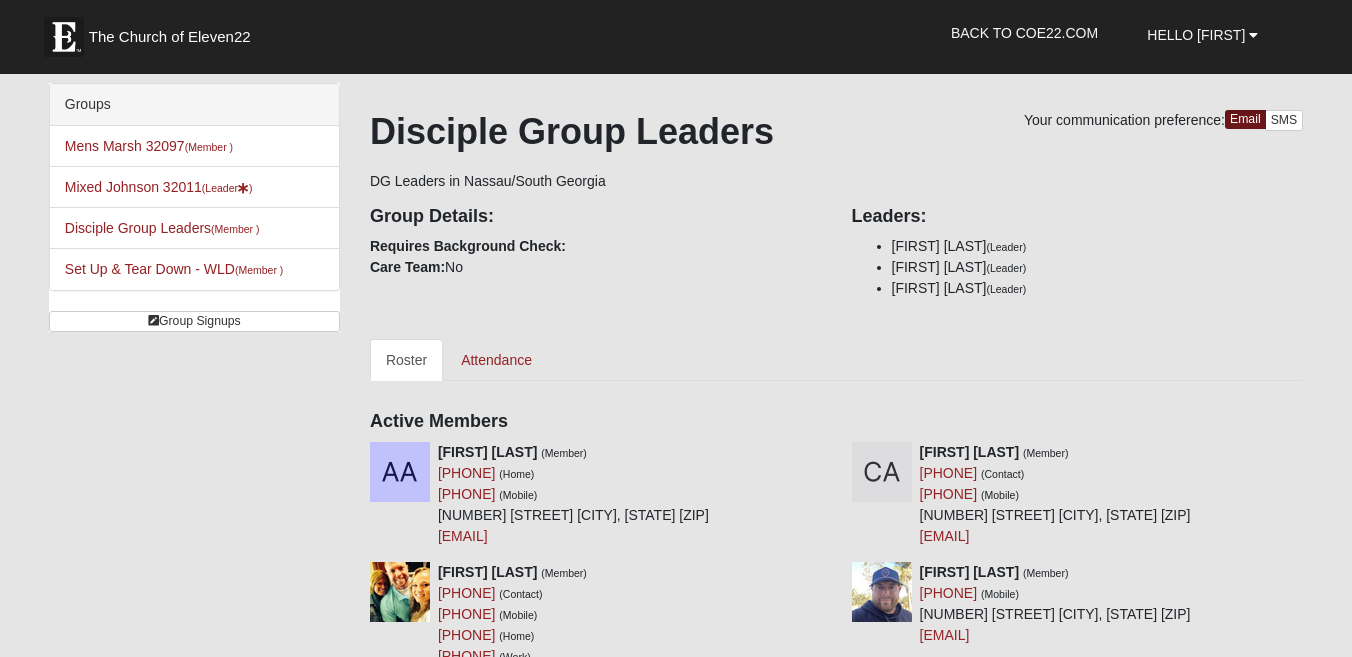scroll, scrollTop: 0, scrollLeft: 0, axis: both 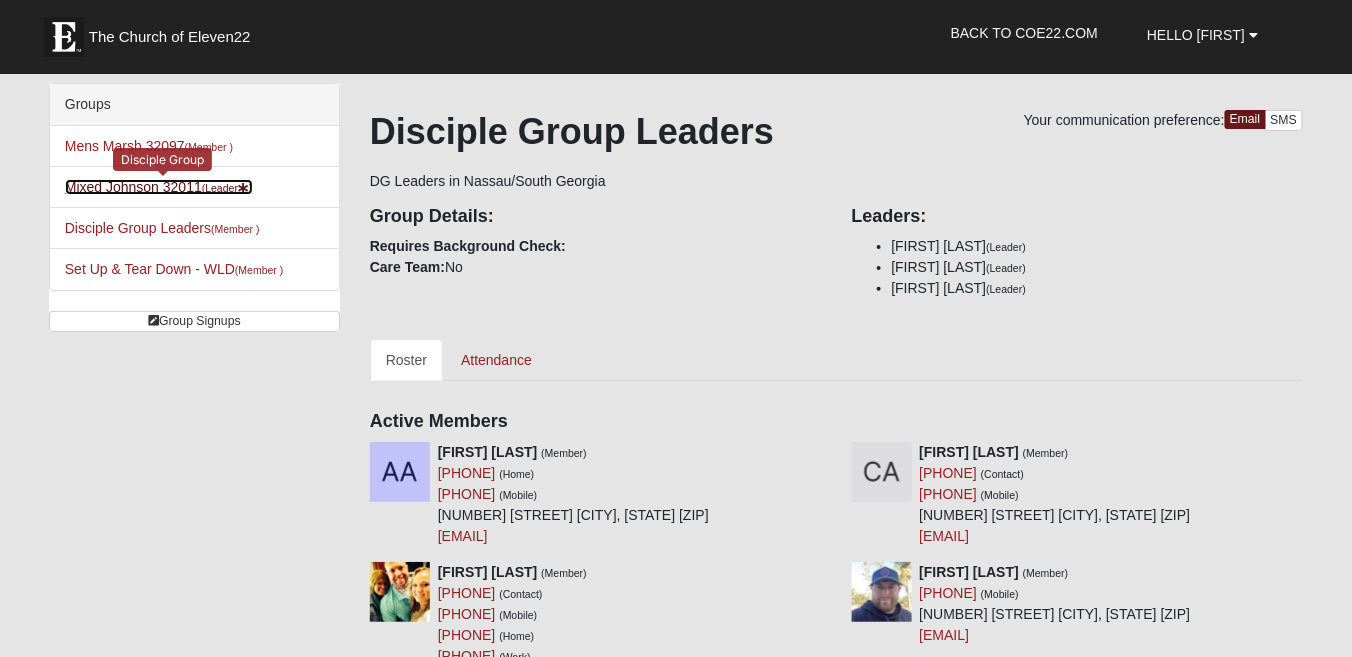 click on "Mixed Johnson 32011  (Leader
)" at bounding box center [159, 187] 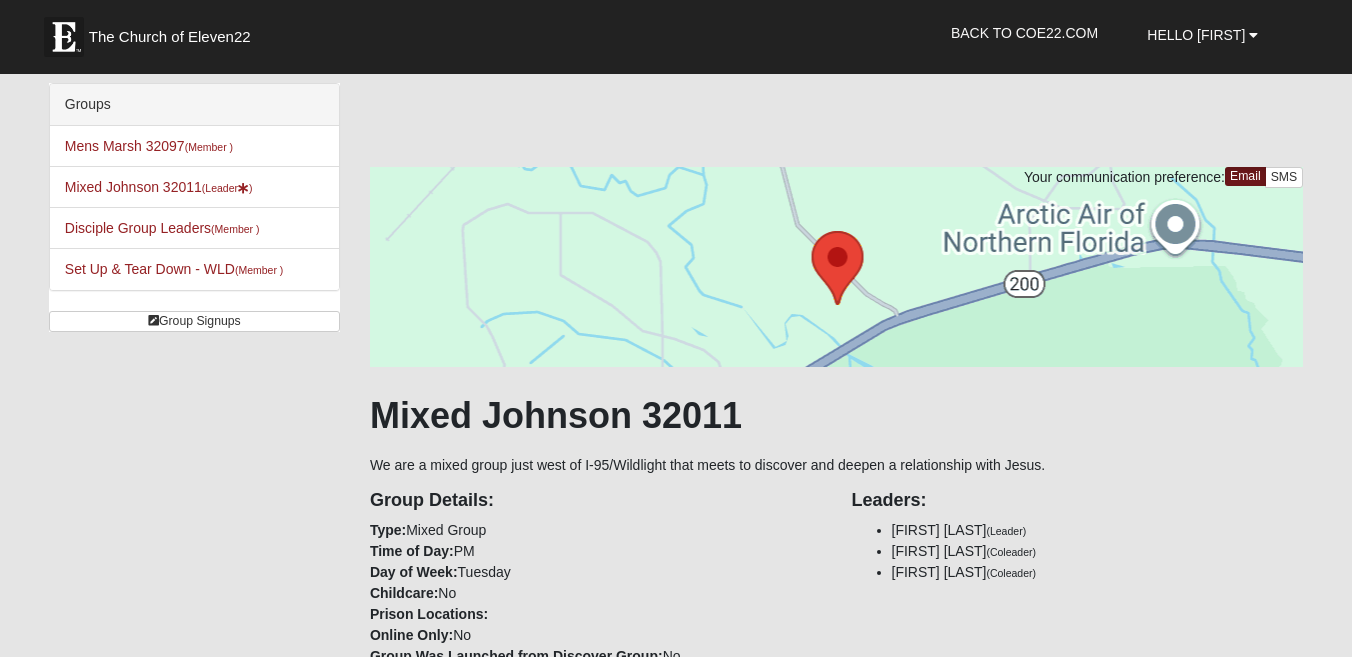 scroll, scrollTop: 0, scrollLeft: 0, axis: both 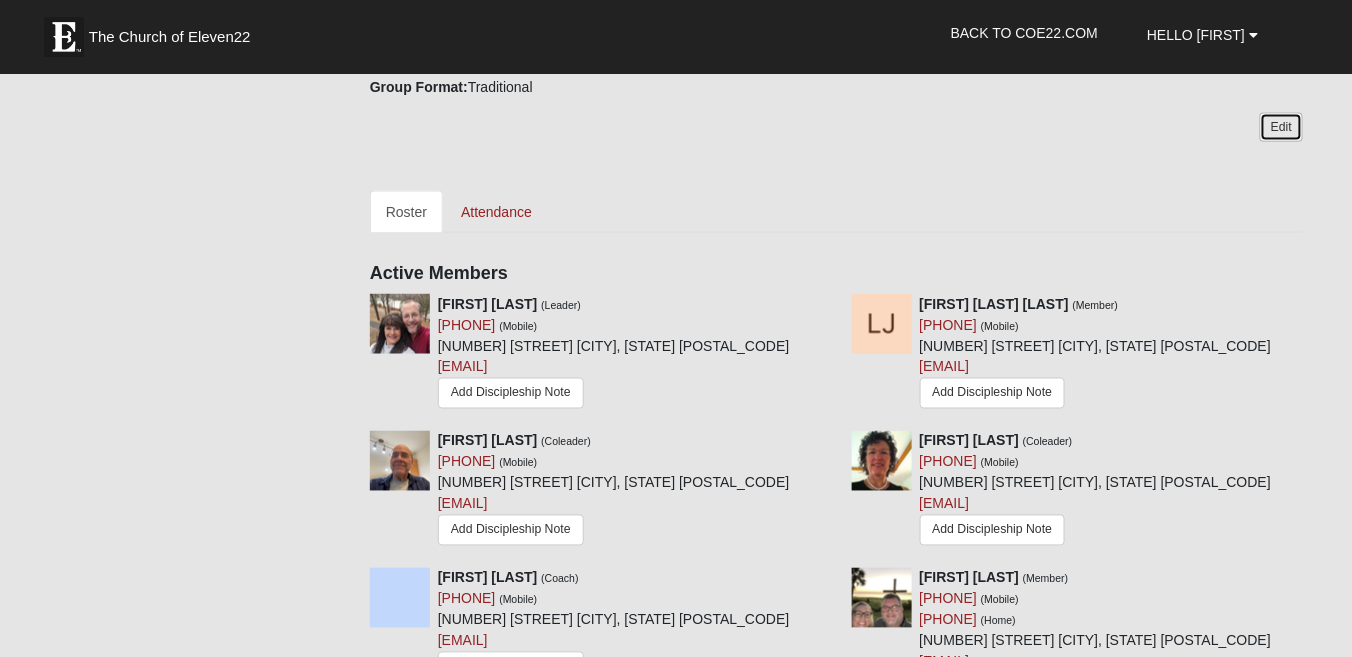 click on "Edit" at bounding box center (1281, 127) 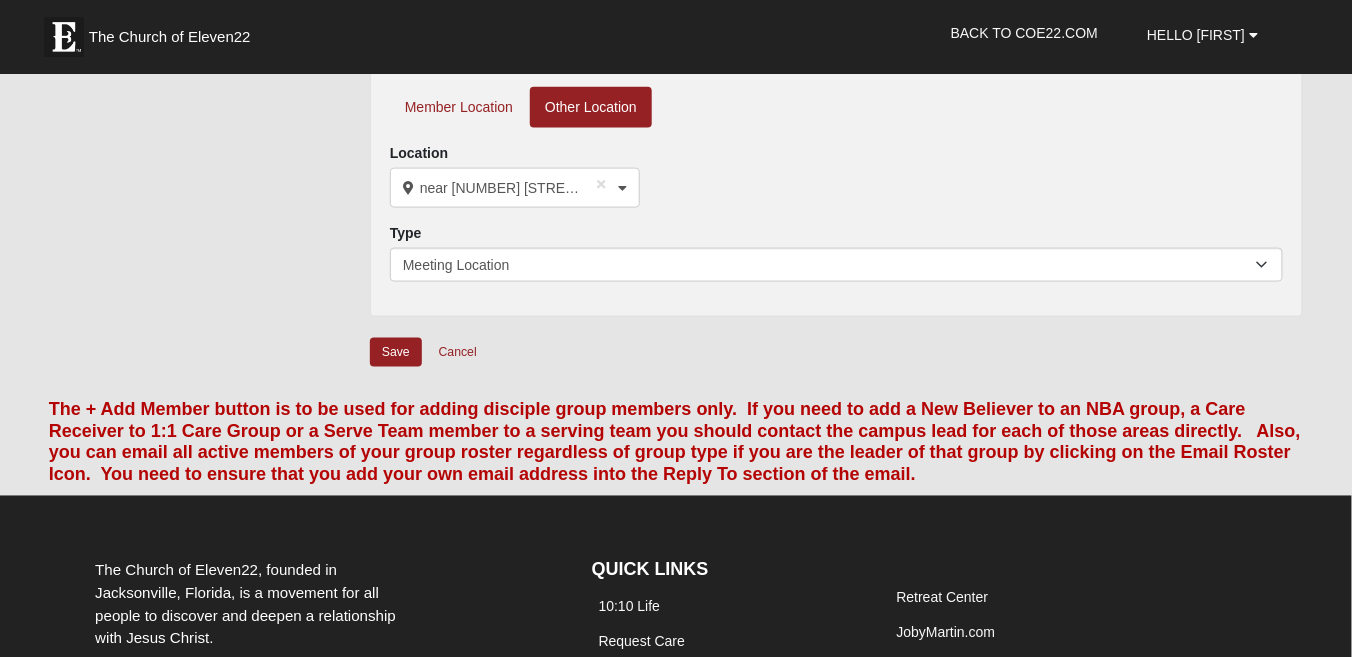 scroll, scrollTop: 728, scrollLeft: 0, axis: vertical 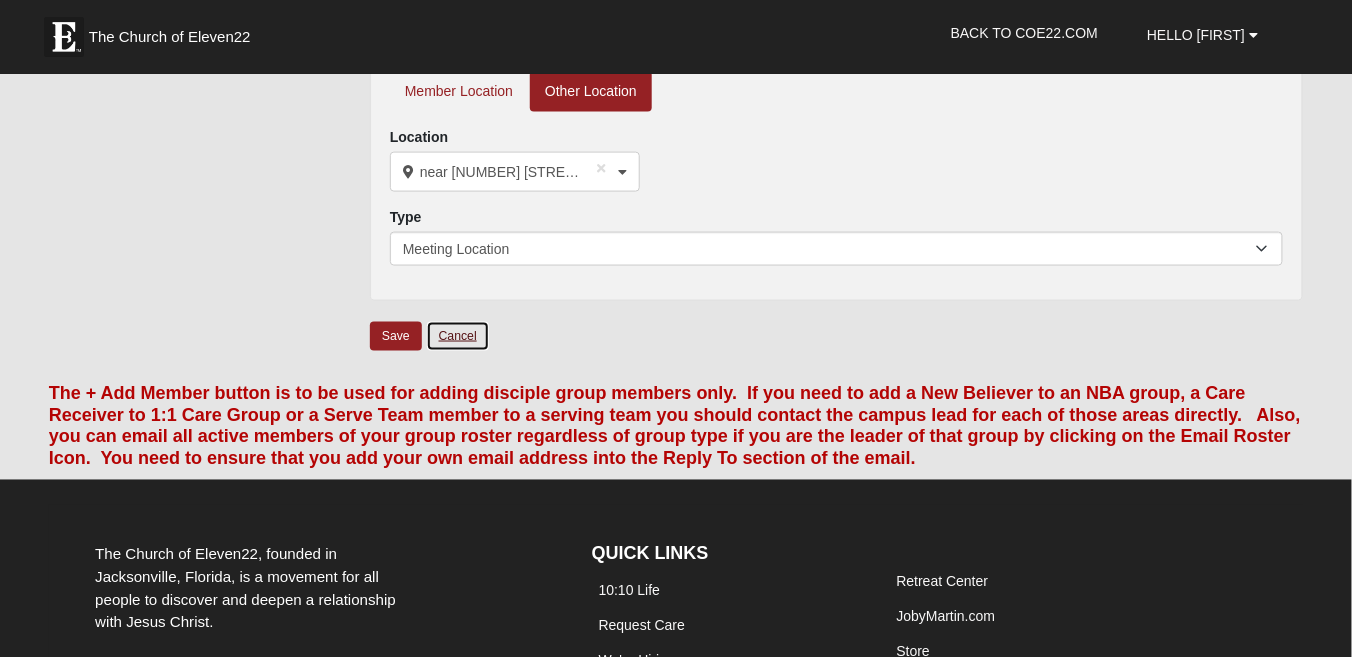 click on "Cancel" at bounding box center [458, 336] 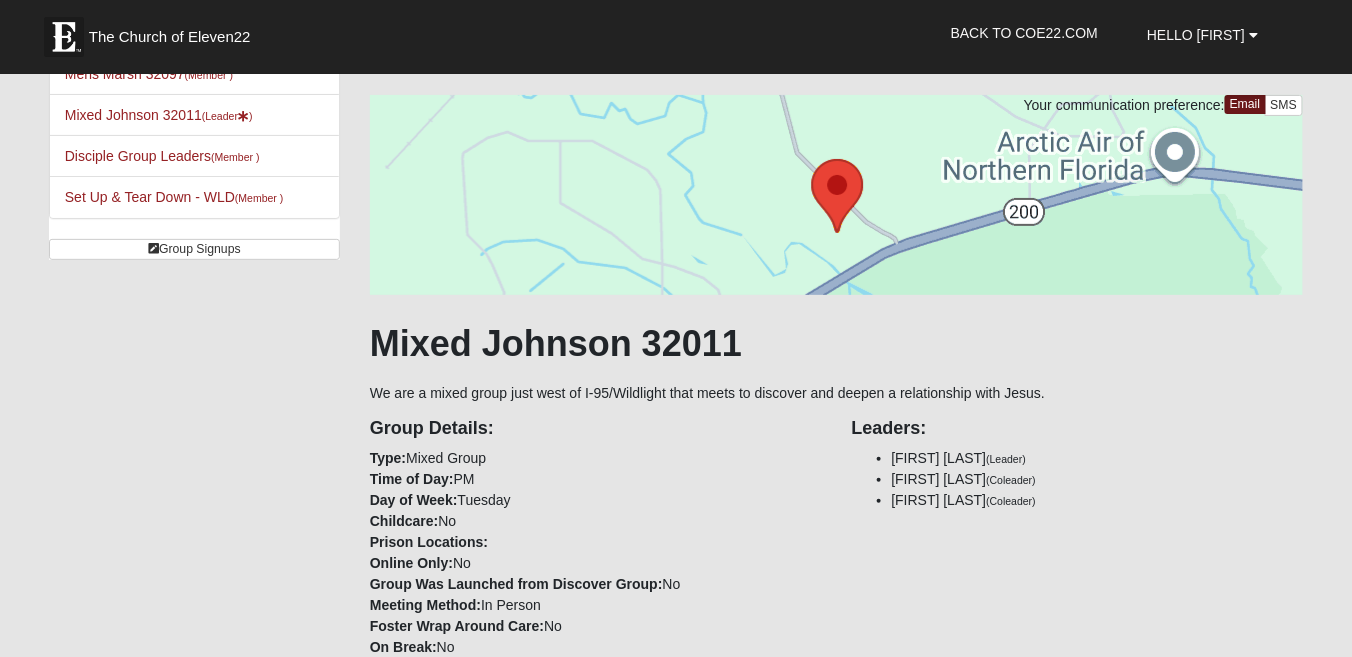 scroll, scrollTop: 0, scrollLeft: 0, axis: both 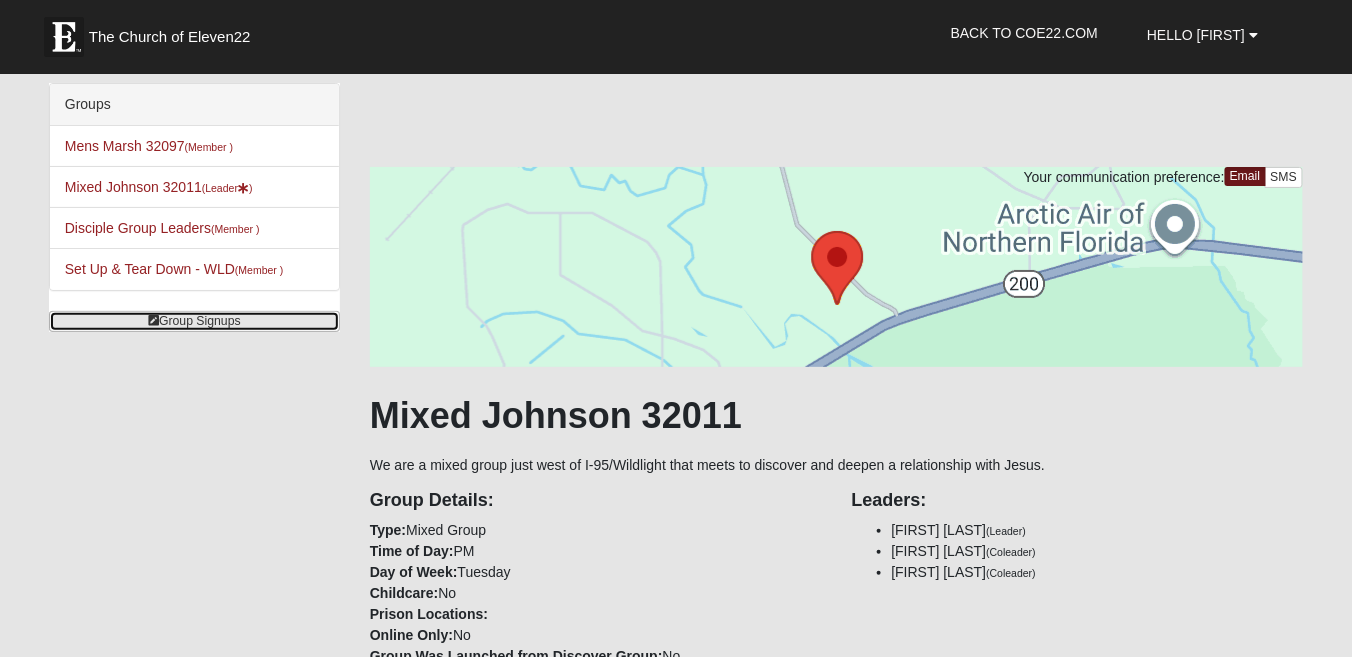 click on "Group Signups" at bounding box center [194, 321] 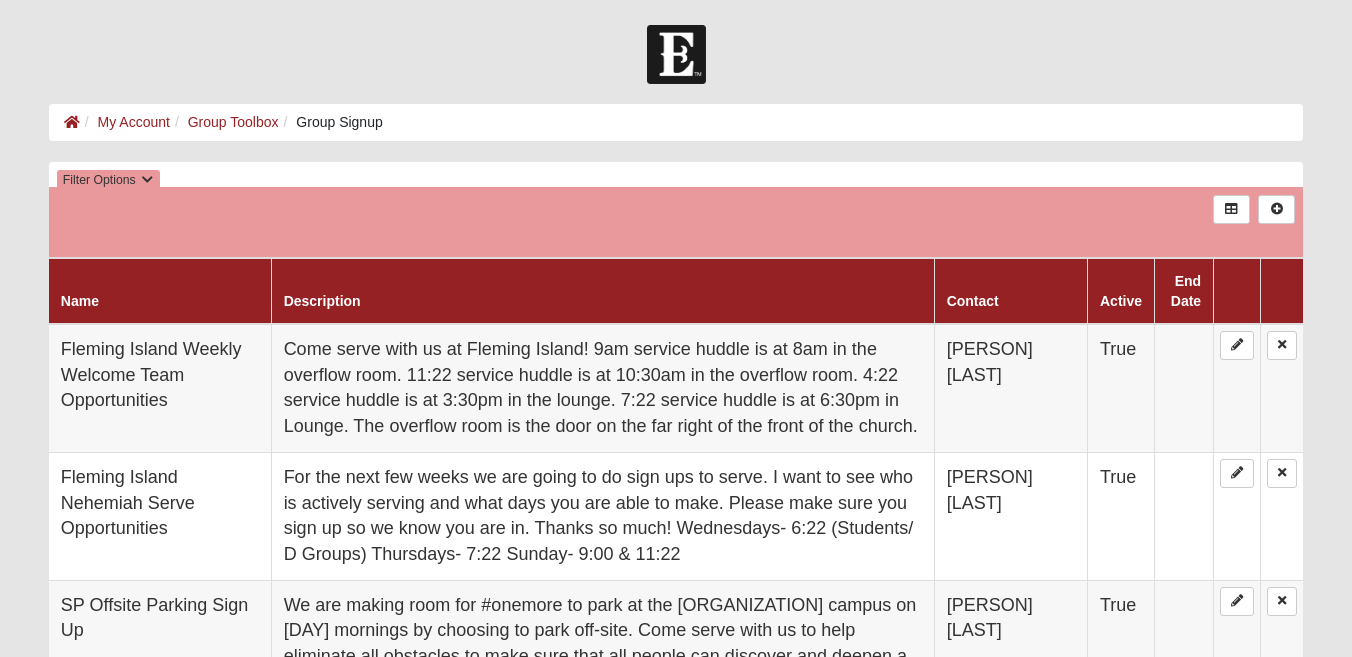 scroll, scrollTop: 0, scrollLeft: 0, axis: both 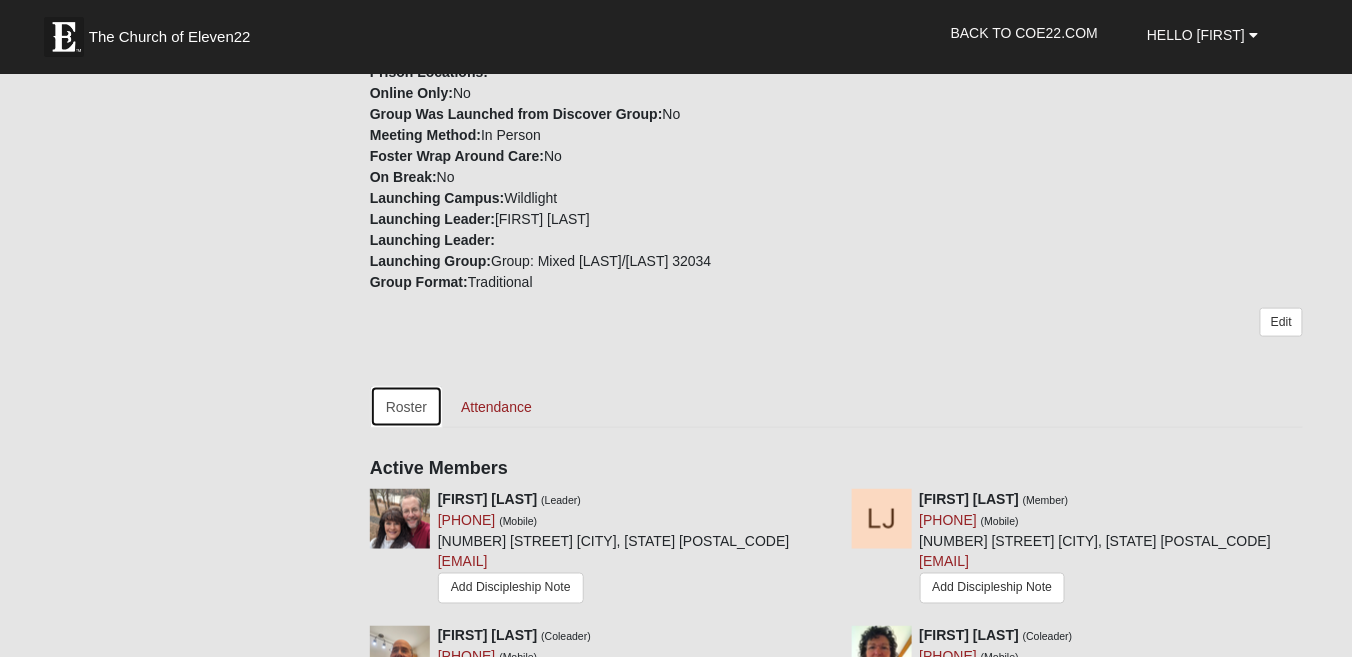 click on "Roster" at bounding box center (406, 407) 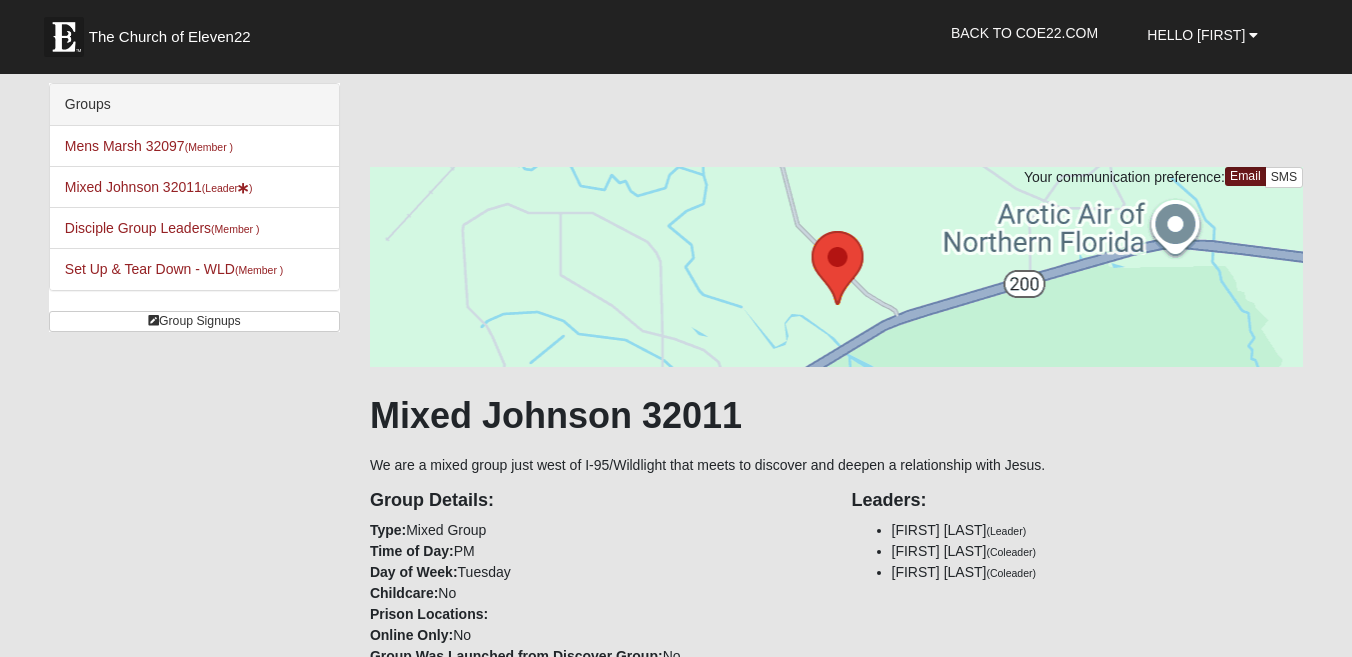 scroll, scrollTop: 0, scrollLeft: 0, axis: both 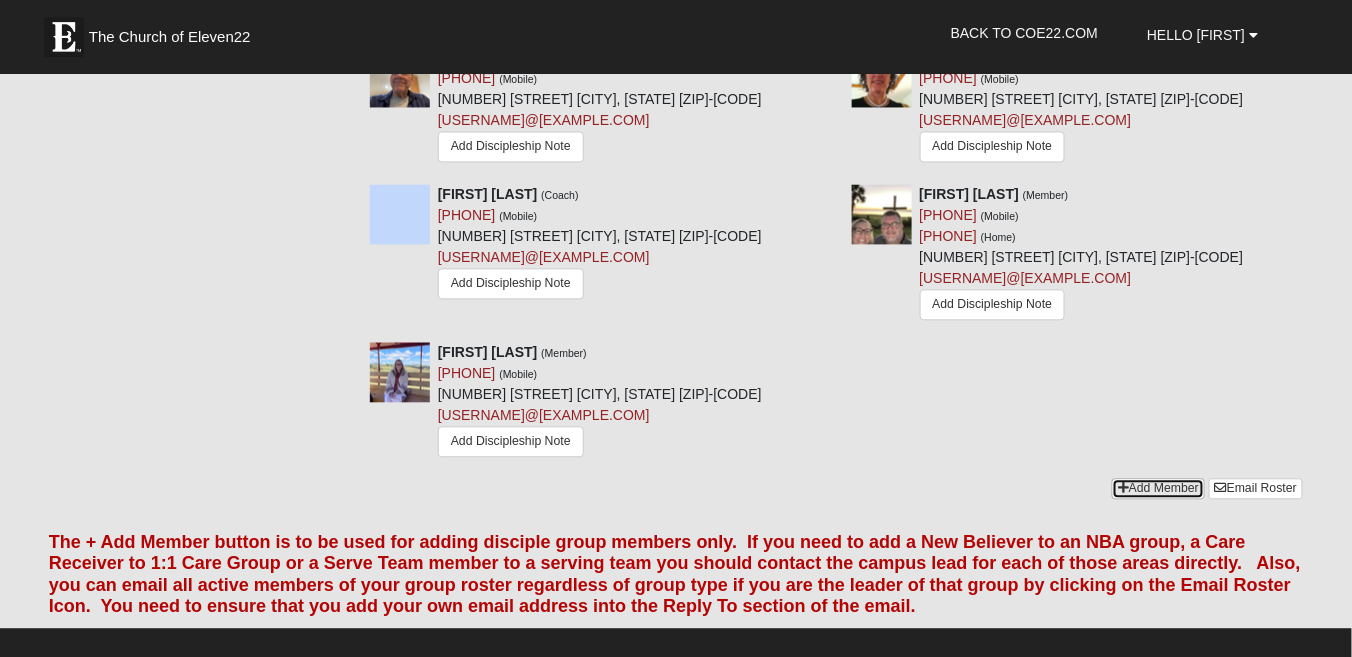 click on "Add Member" at bounding box center [1158, 488] 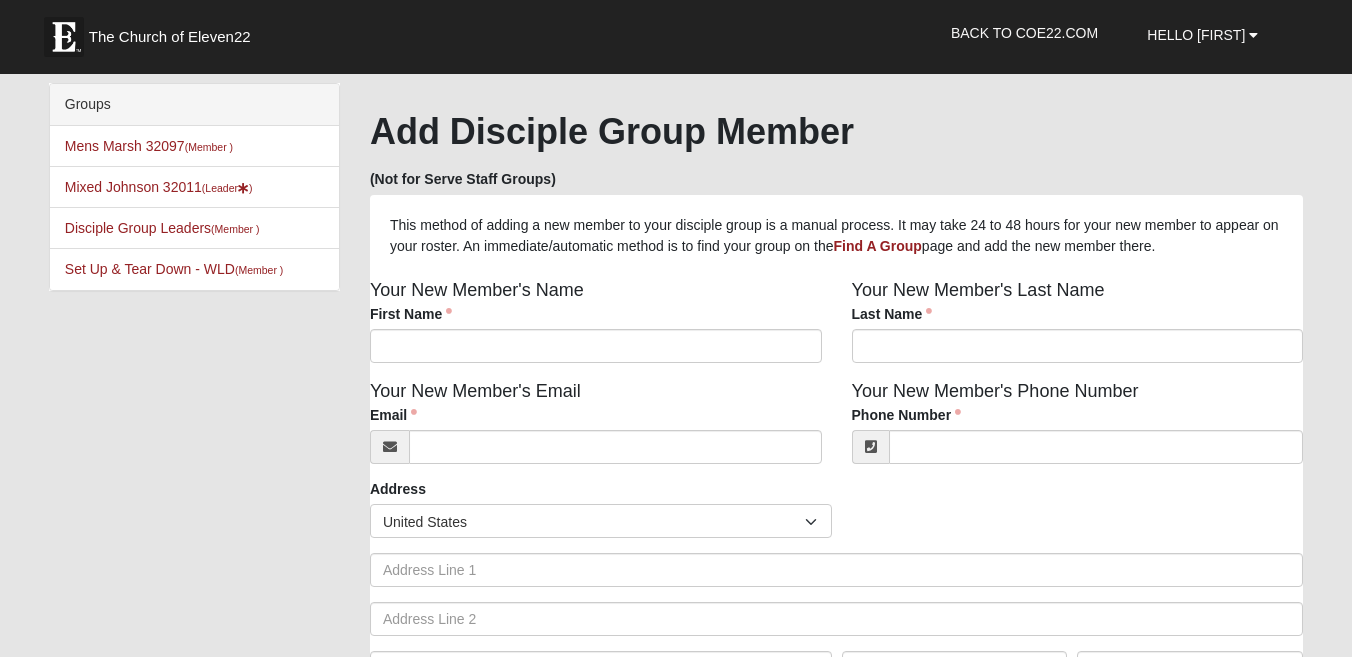 scroll, scrollTop: 0, scrollLeft: 0, axis: both 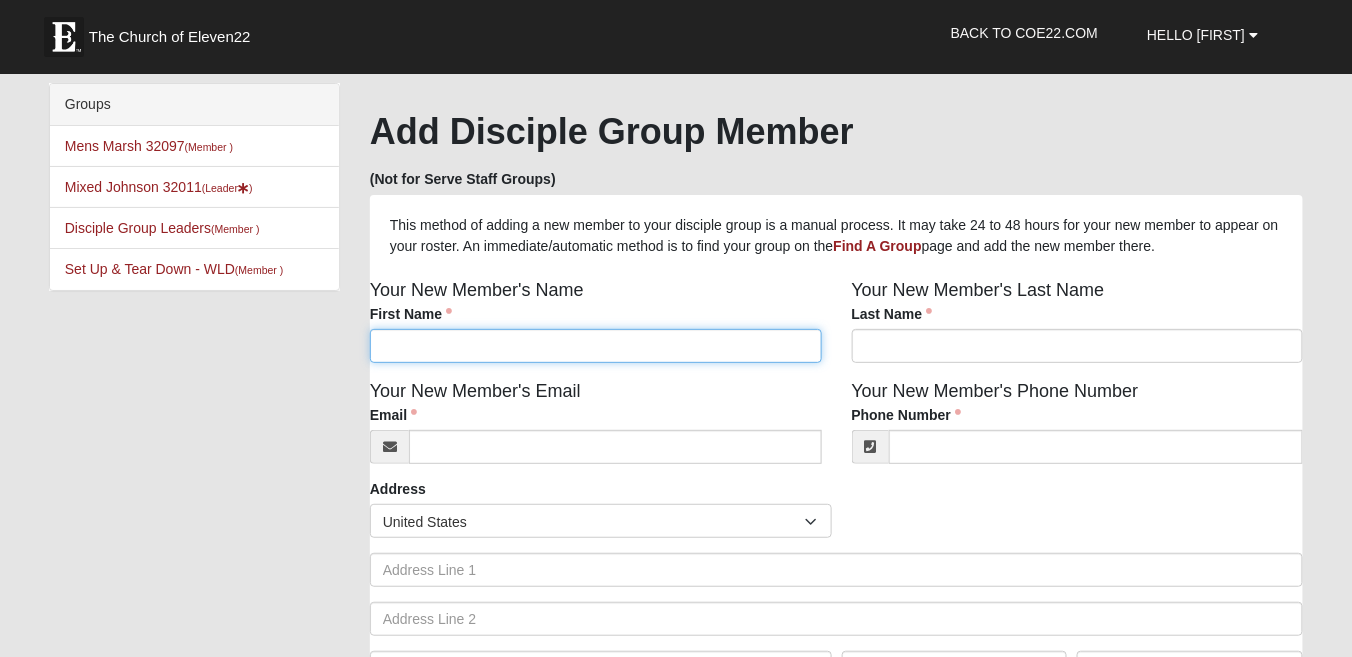 click on "First Name" at bounding box center (596, 346) 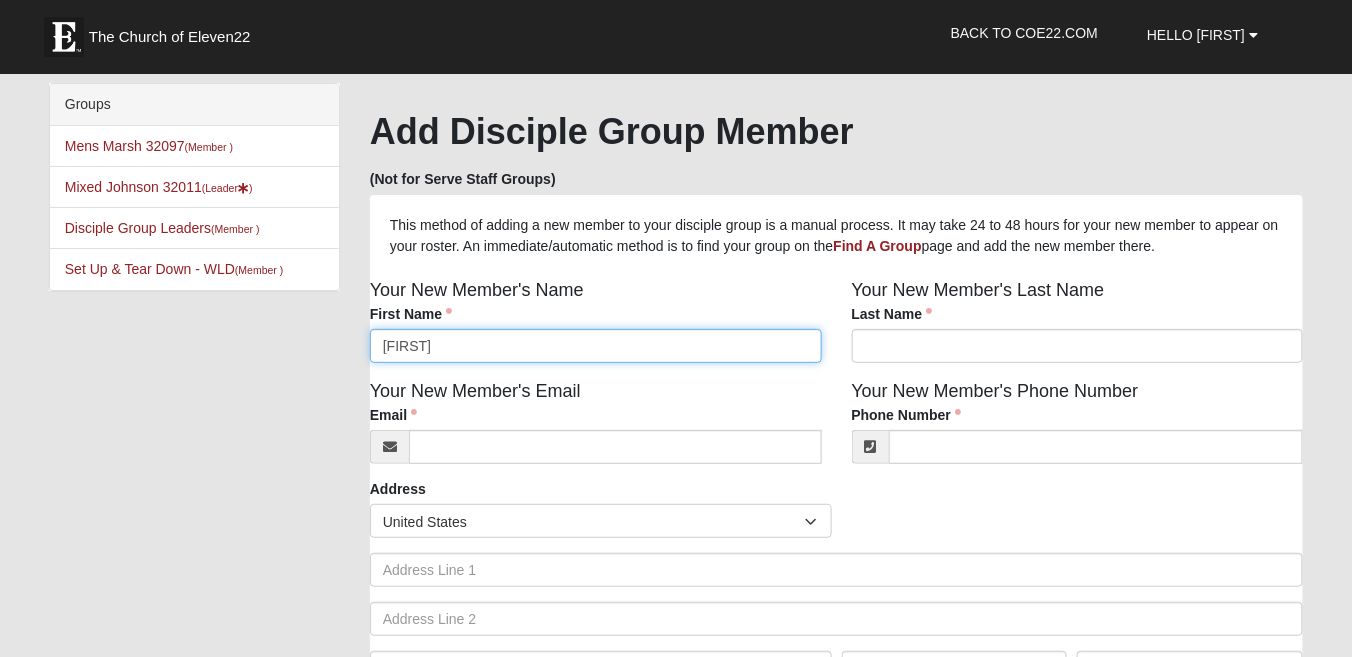 type on "j" 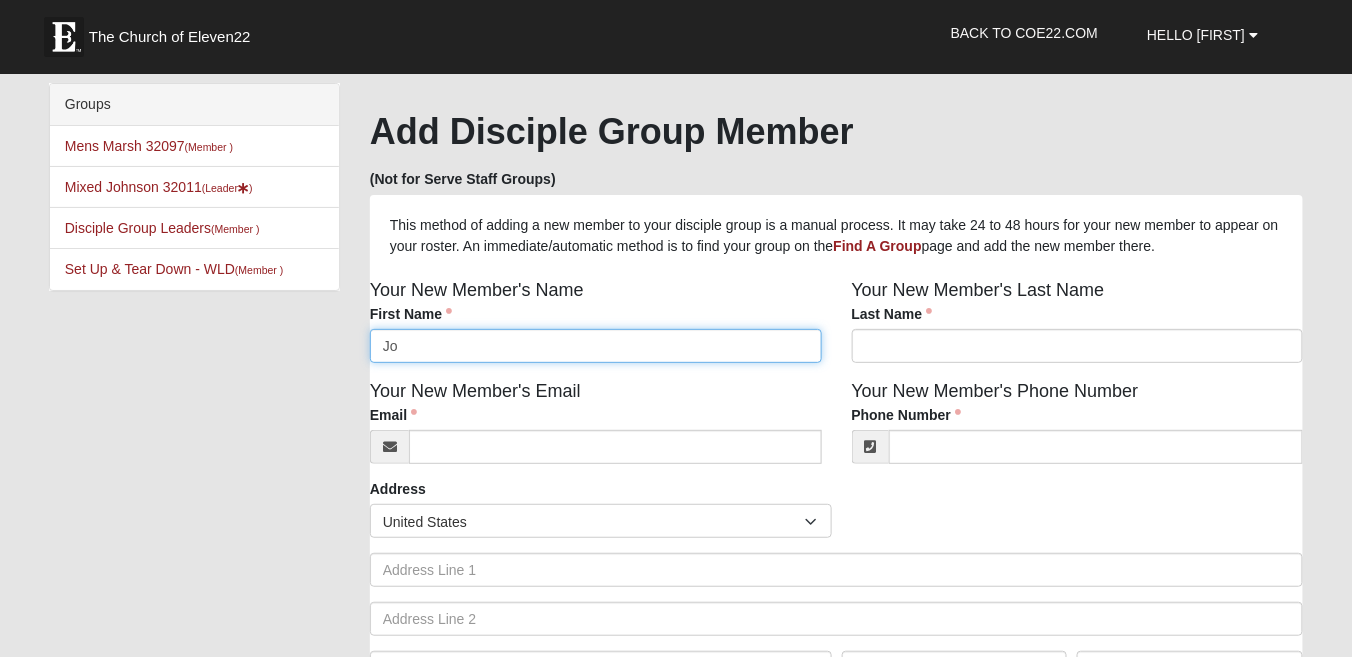 type on "Jo" 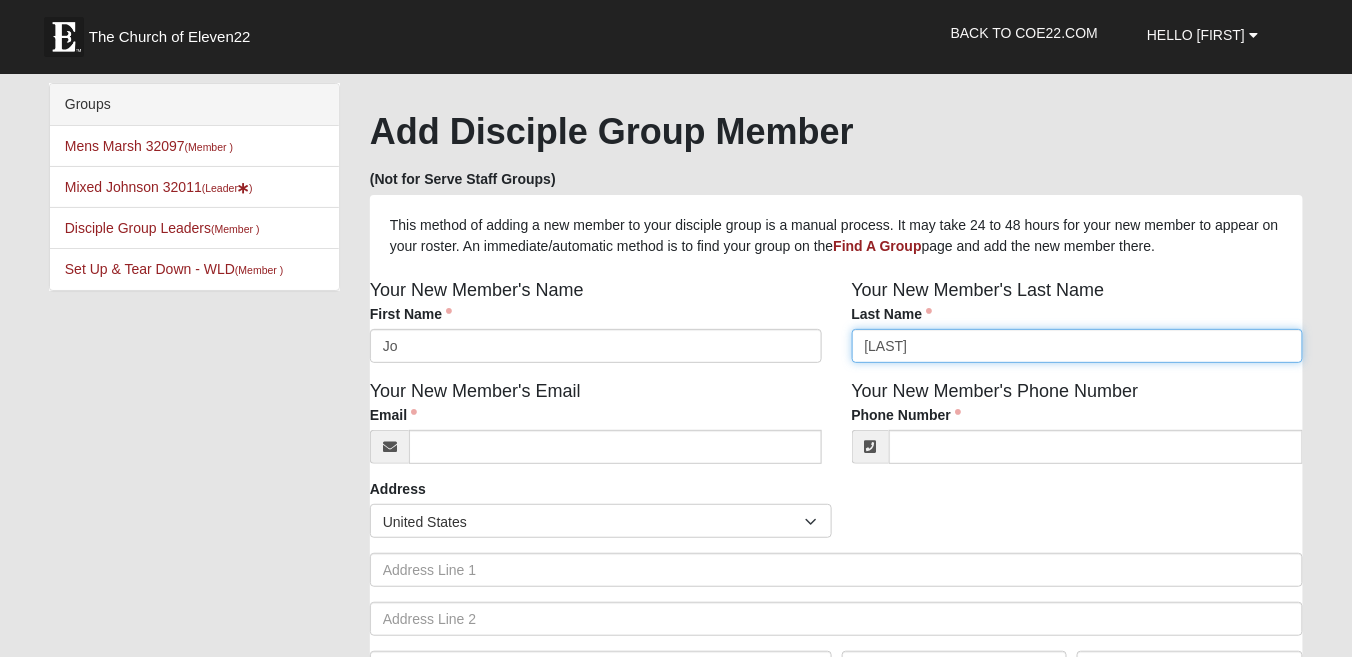 type on "[LAST]" 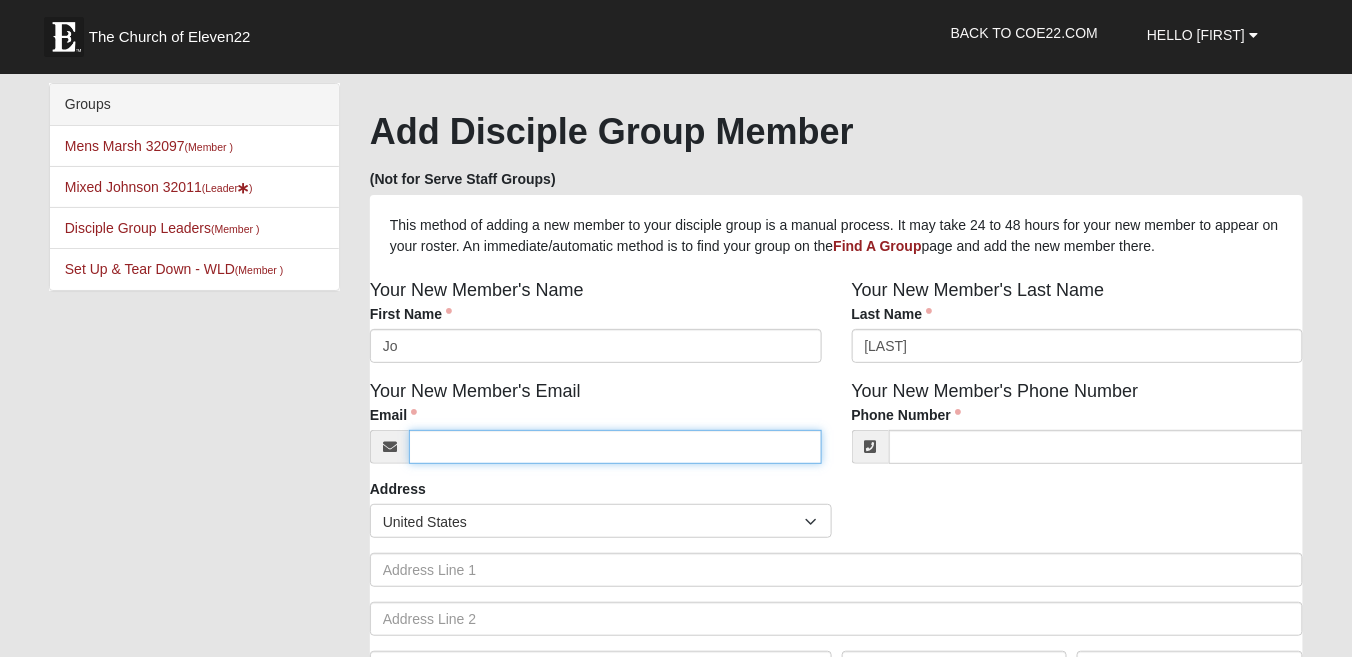 click on "Email" at bounding box center [615, 447] 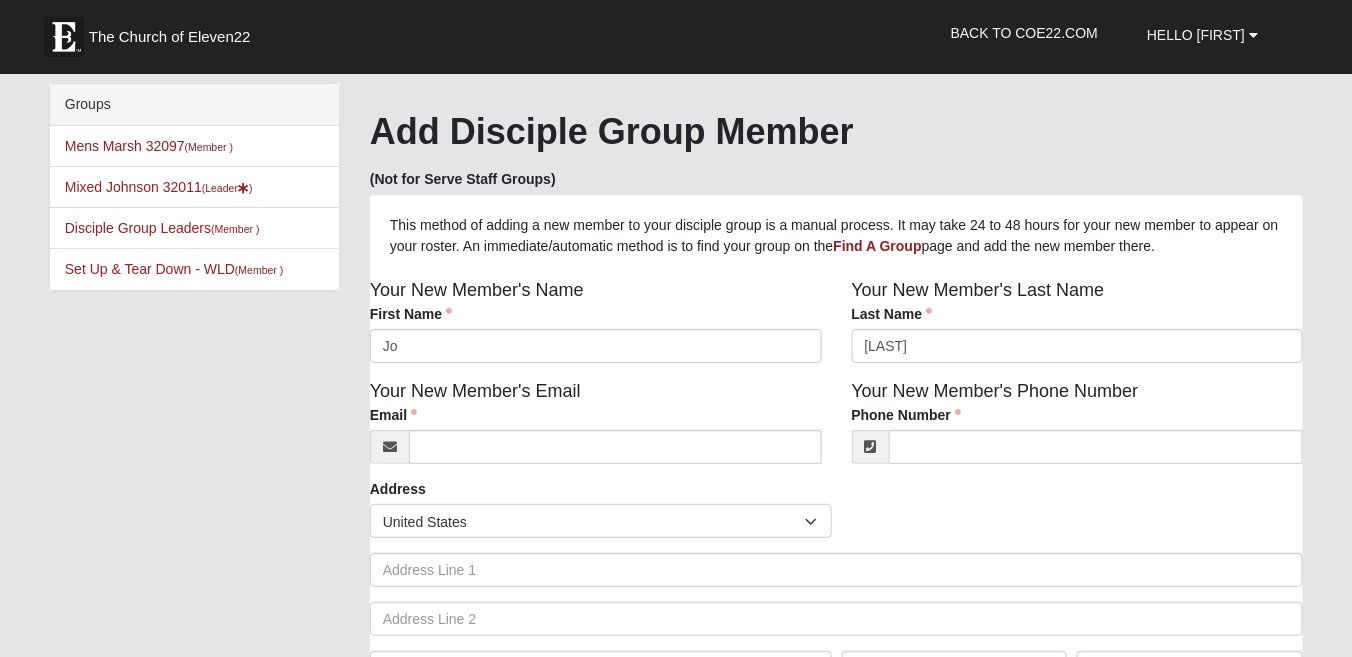 click on "Address
Countries
United States
------------------------
Afghanistan
Aland Islands
Albania
Algeria
American Samoa
Andorra
Angola
Anguilla
Antarctica
Antigua and Barbuda
Argentina
Armenia
Aruba
Australia
Austria
Azerbaijan
Bahamas
Bahrain
Bangladesh
Barbados
Belarus
Belgium
Belize
Benin
Bermuda
Bhutan
Bolivia
Bonaire, Saint Eustatius and Saba
Bosnia and Herzegovina
Botswana
Bouvet Island
Brazil
British Indian Ocean Territory
British Virgin Islands
Brunei" at bounding box center (836, 589) 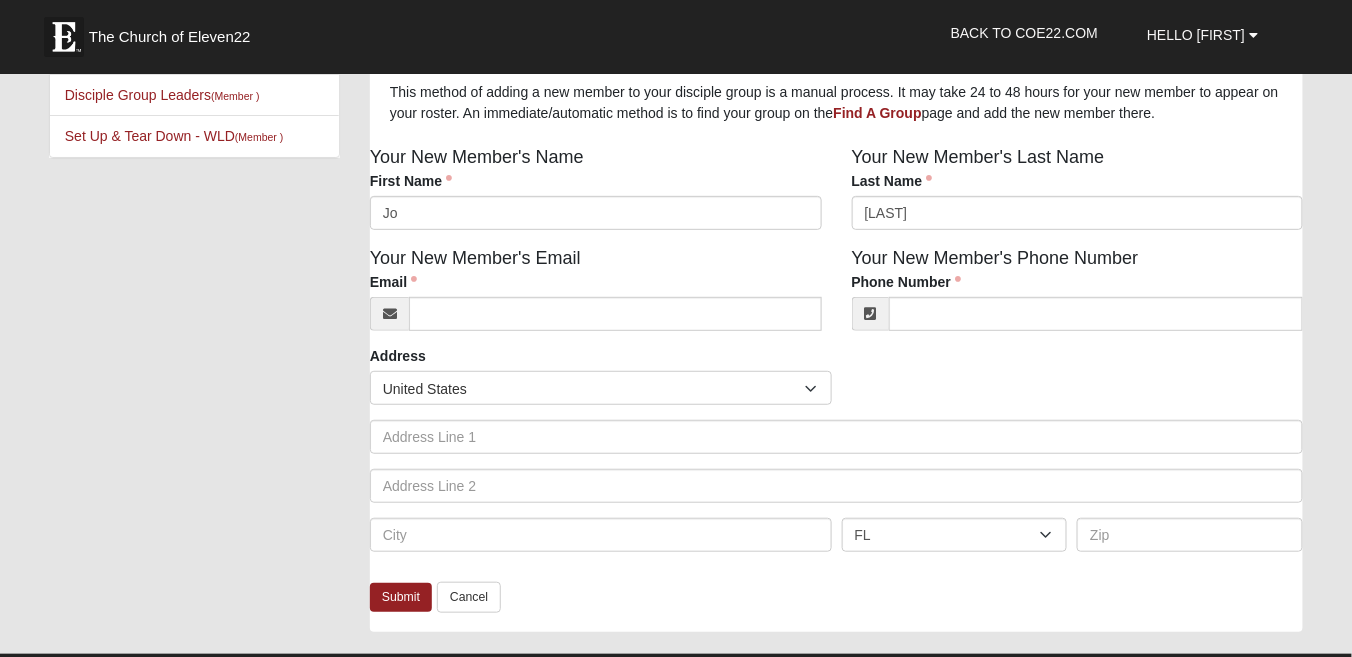 scroll, scrollTop: 160, scrollLeft: 0, axis: vertical 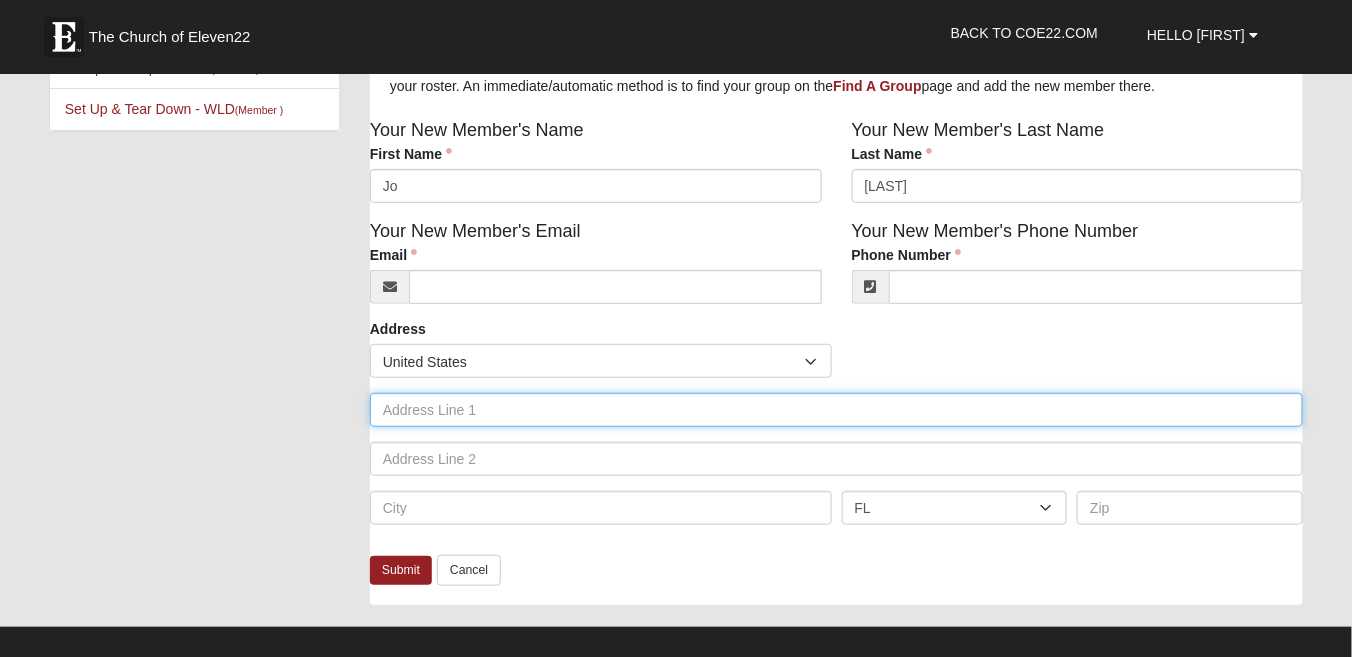 click at bounding box center (836, 410) 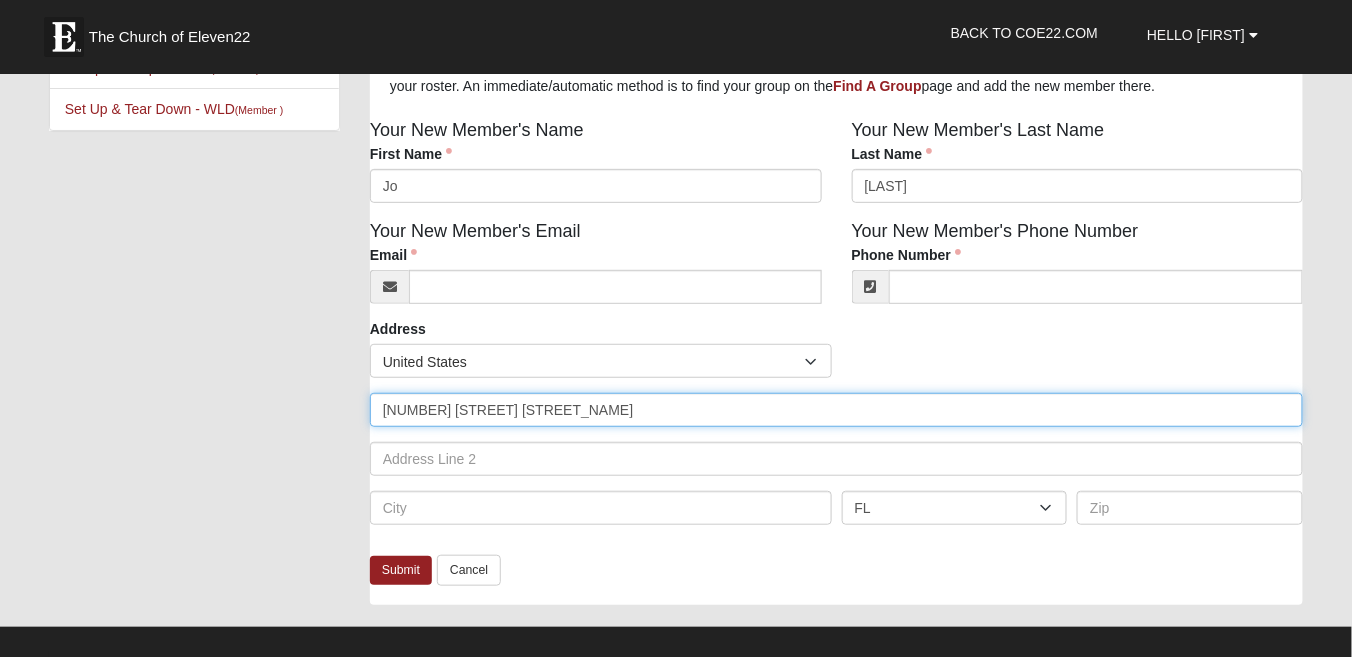 type on "[NUMBER] [STREET] [STREET_NAME]" 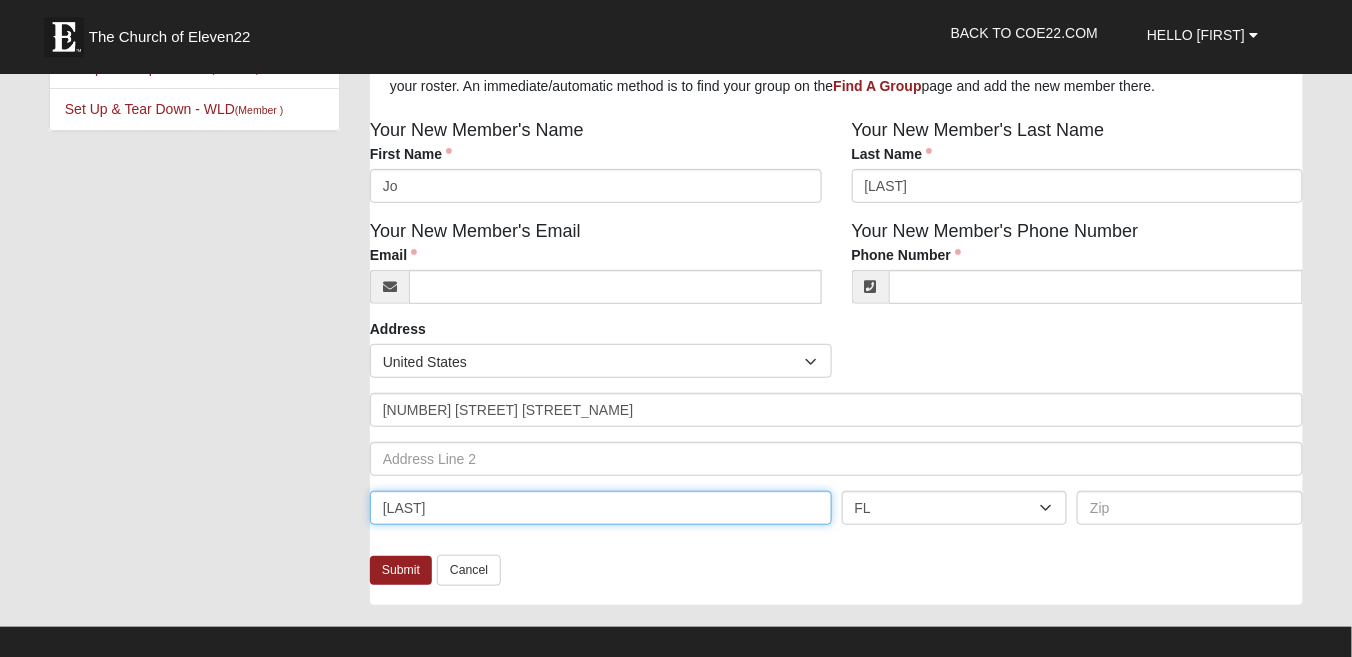 type on "[LAST]" 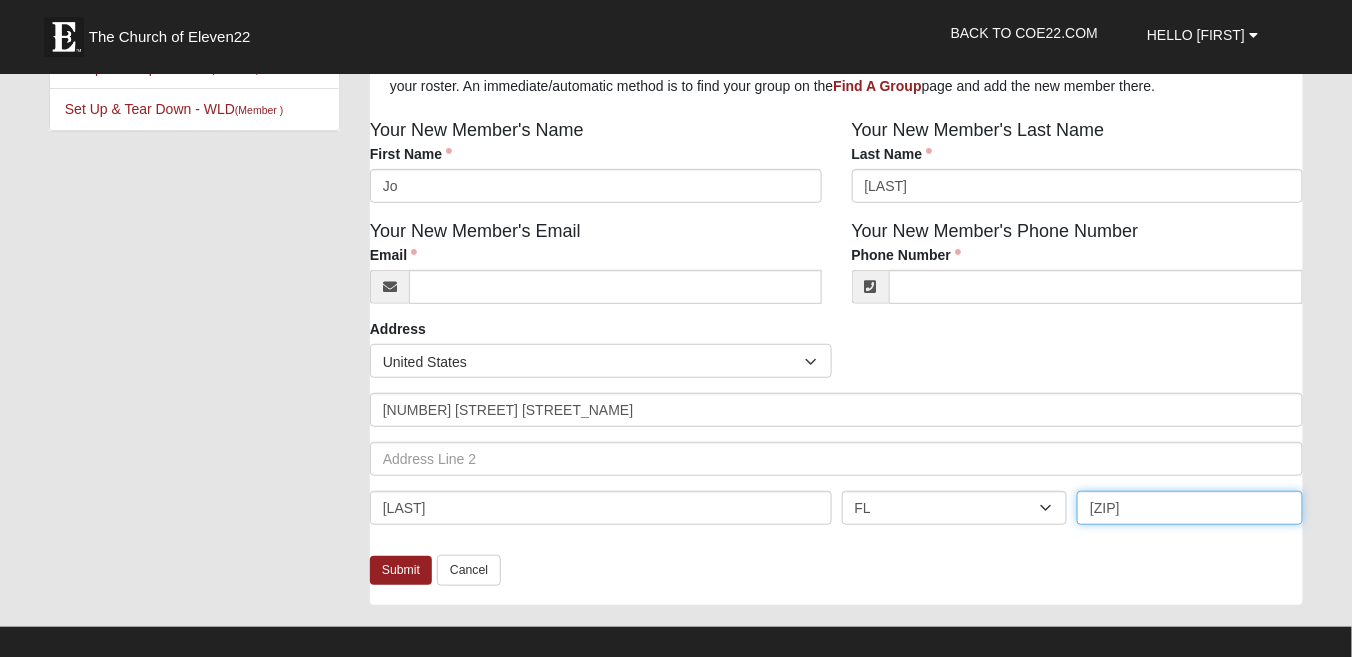 type on "[ZIP]" 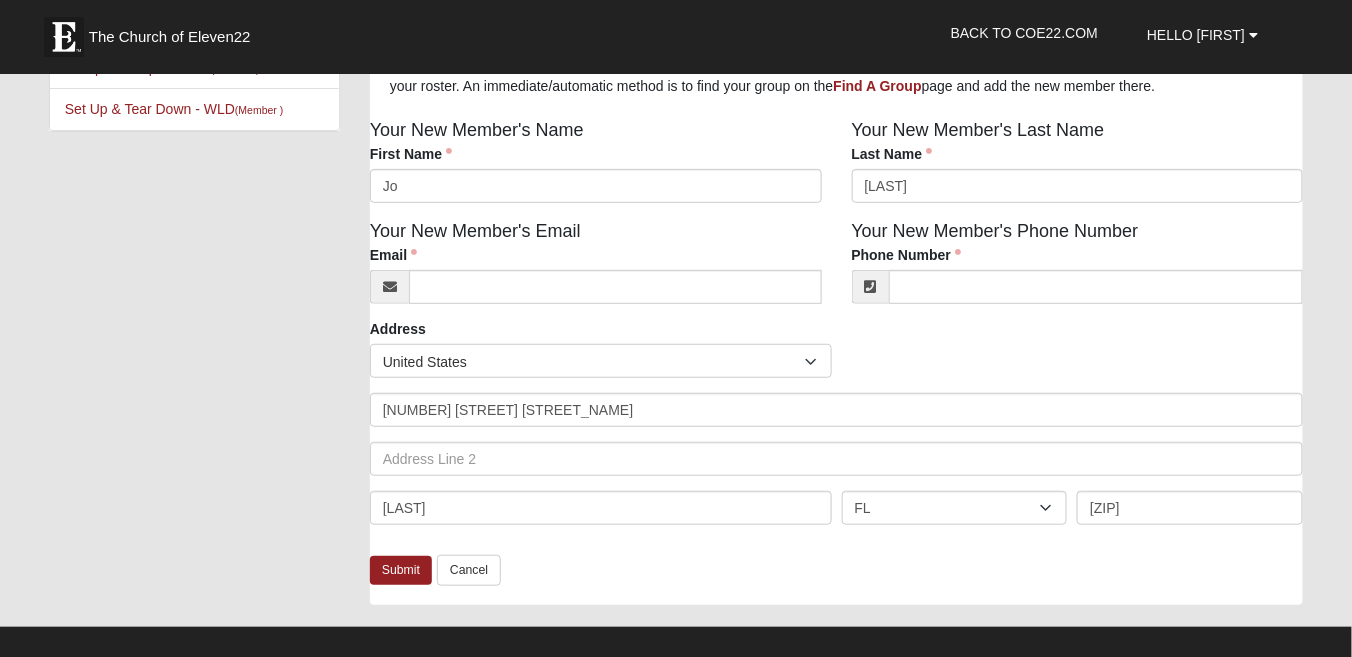 click on "Submit
Cancel" at bounding box center [836, 580] 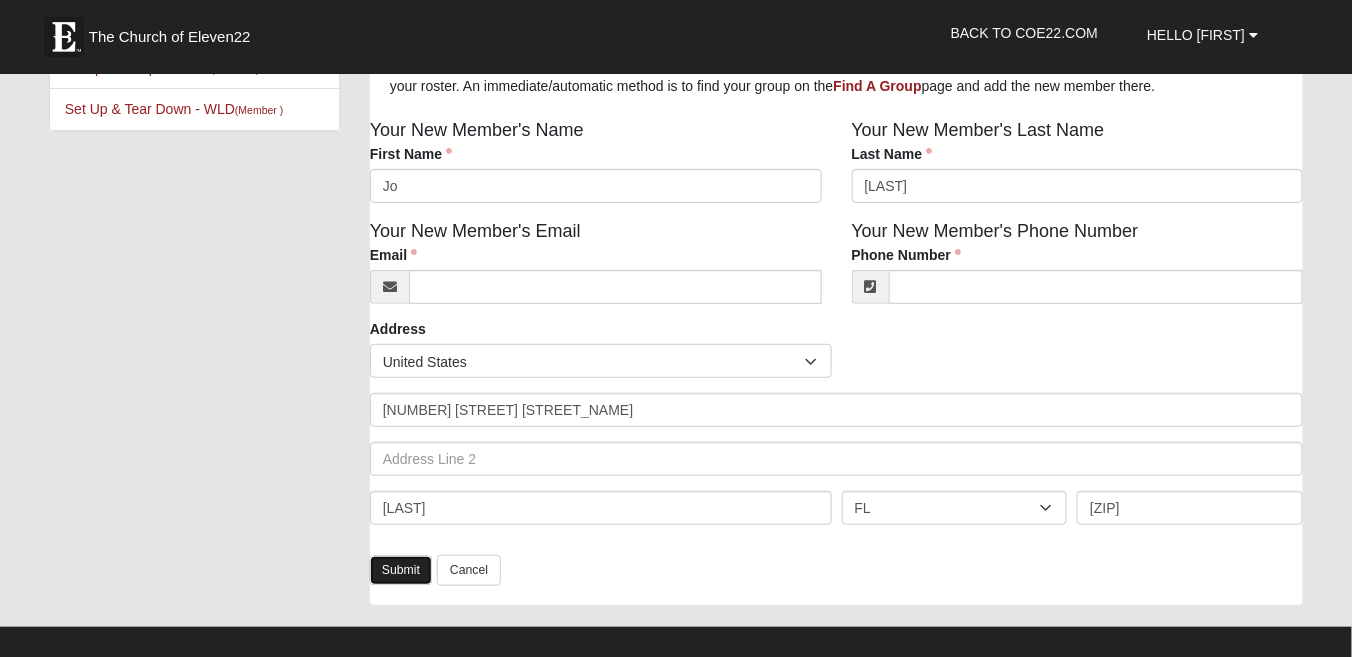 click on "Submit" at bounding box center [401, 570] 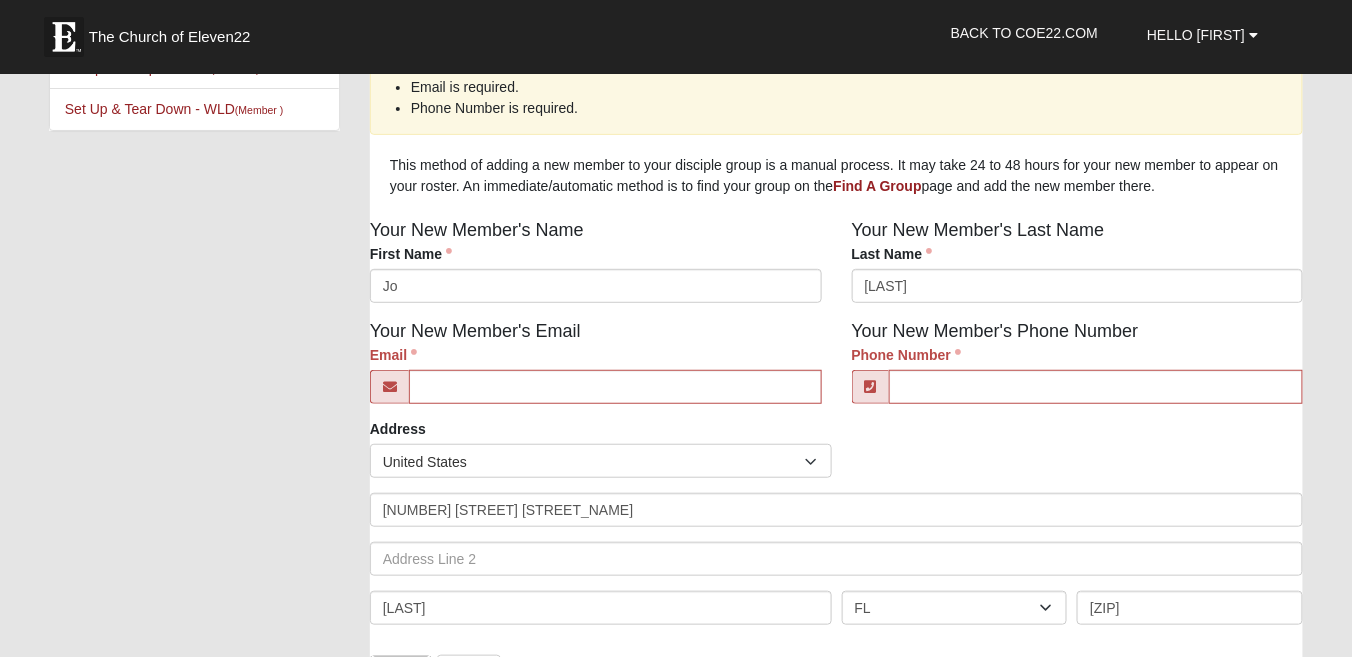 scroll, scrollTop: 0, scrollLeft: 0, axis: both 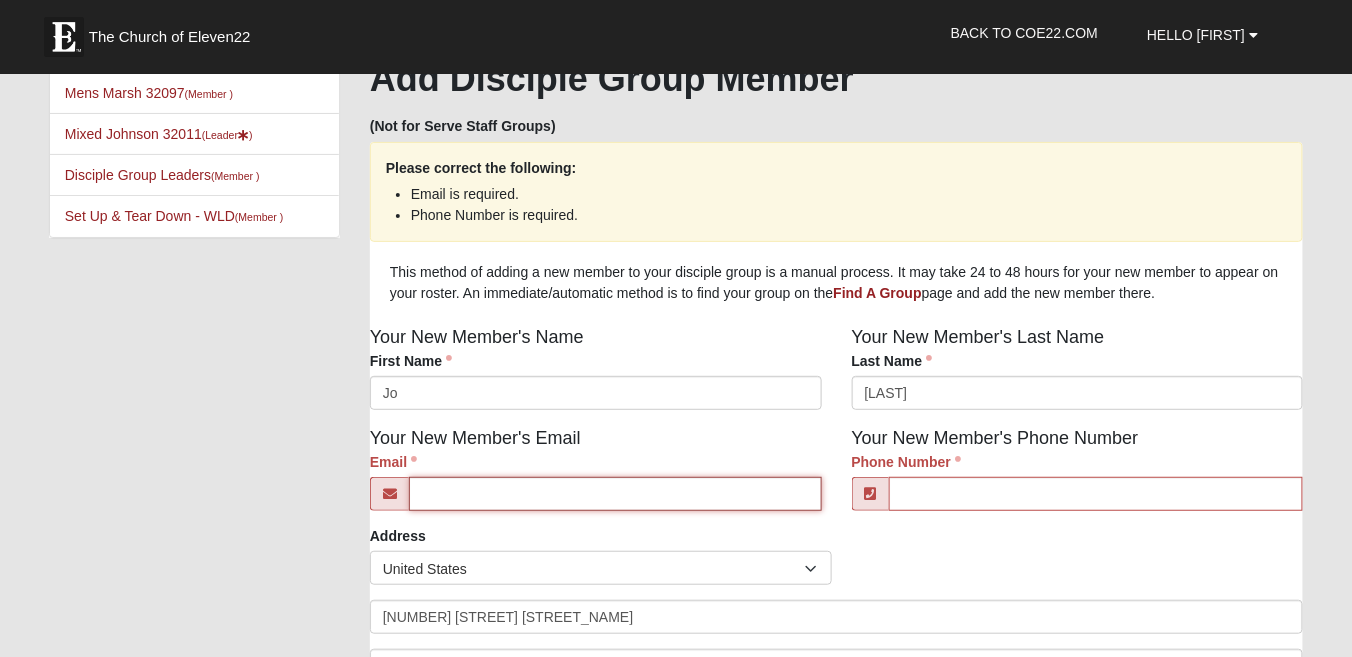 click on "Email" at bounding box center (615, 494) 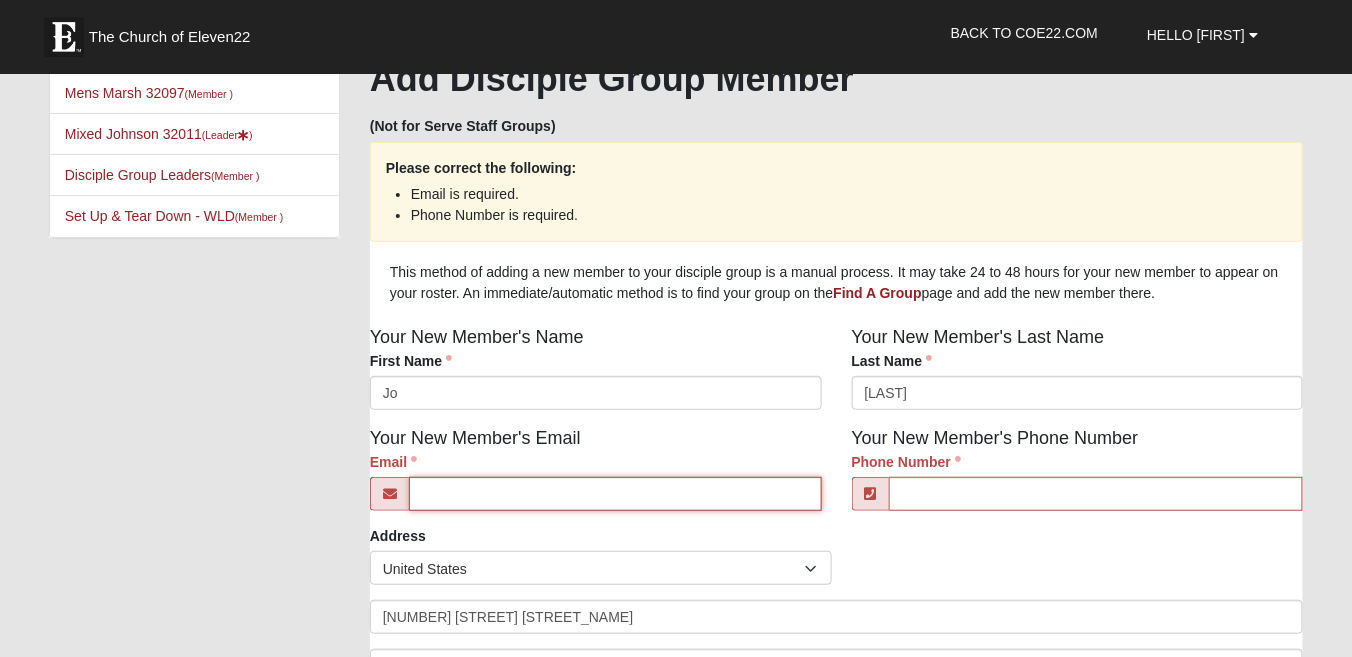 type on "[EMAIL]" 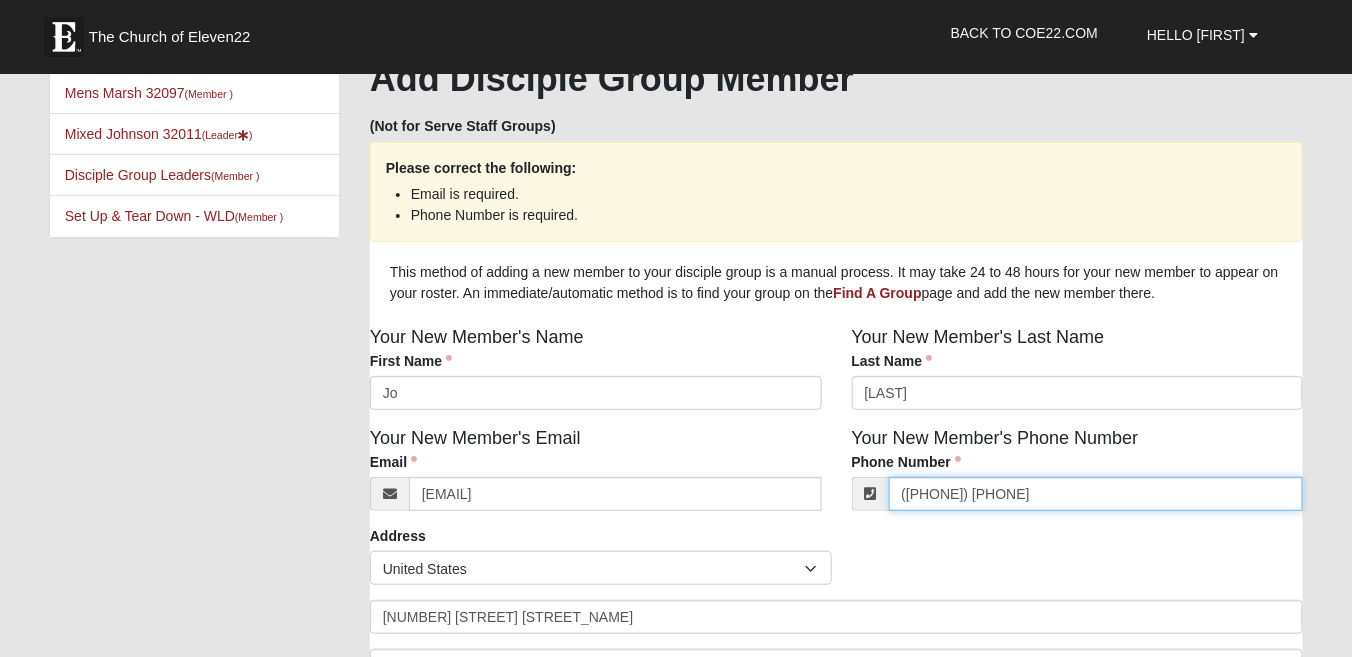 click on "([PHONE]) [PHONE]" at bounding box center (1096, 494) 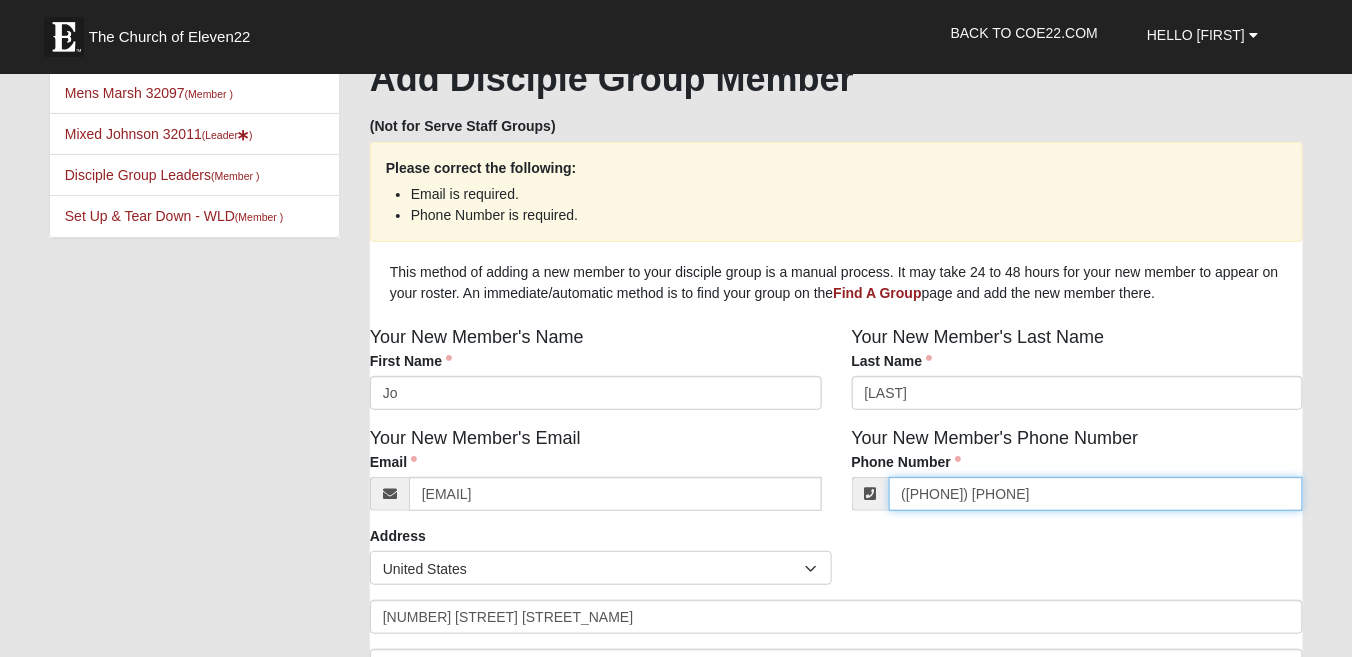 type on "([PHONE]) [PHONE]" 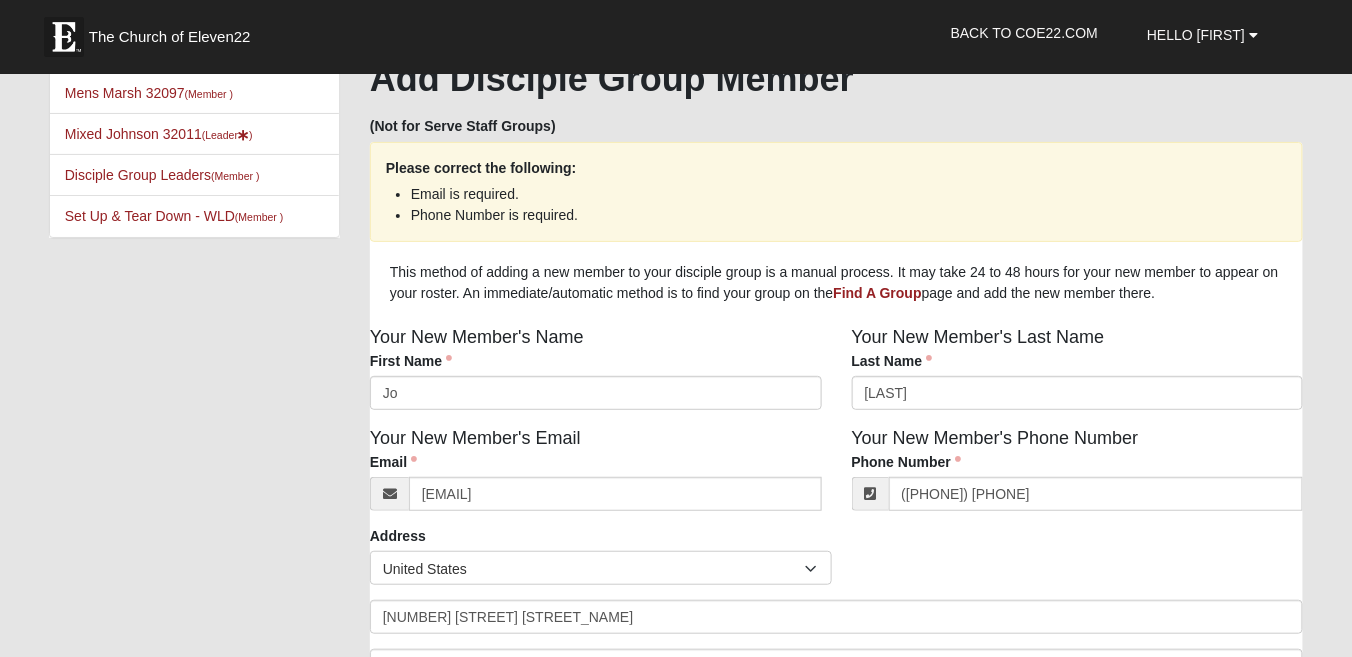 click on "Countries
[COUNTRY]
Afghanistan
Aland Islands
Albania
Algeria
American Samoa
Andorra
Angola
Anguilla
Antarctica
Antigua and Barbuda
Argentina
Armenia
Aruba
Australia
Austria
Azerbaijan
Bahamas
Bahrain
Bangladesh
Barbados
Belarus
Belgium
Belize
Benin
Bermuda
Bhutan
Bolivia
Bonaire, Saint Eustatius and Saba
Bosnia and Herzegovina
Botswana
Bouvet Island
Brazil
British Indian Ocean Territory
British Virgin Islands
Brunei
Bulgaria
Burkina Faso Burundi" at bounding box center [836, 568] 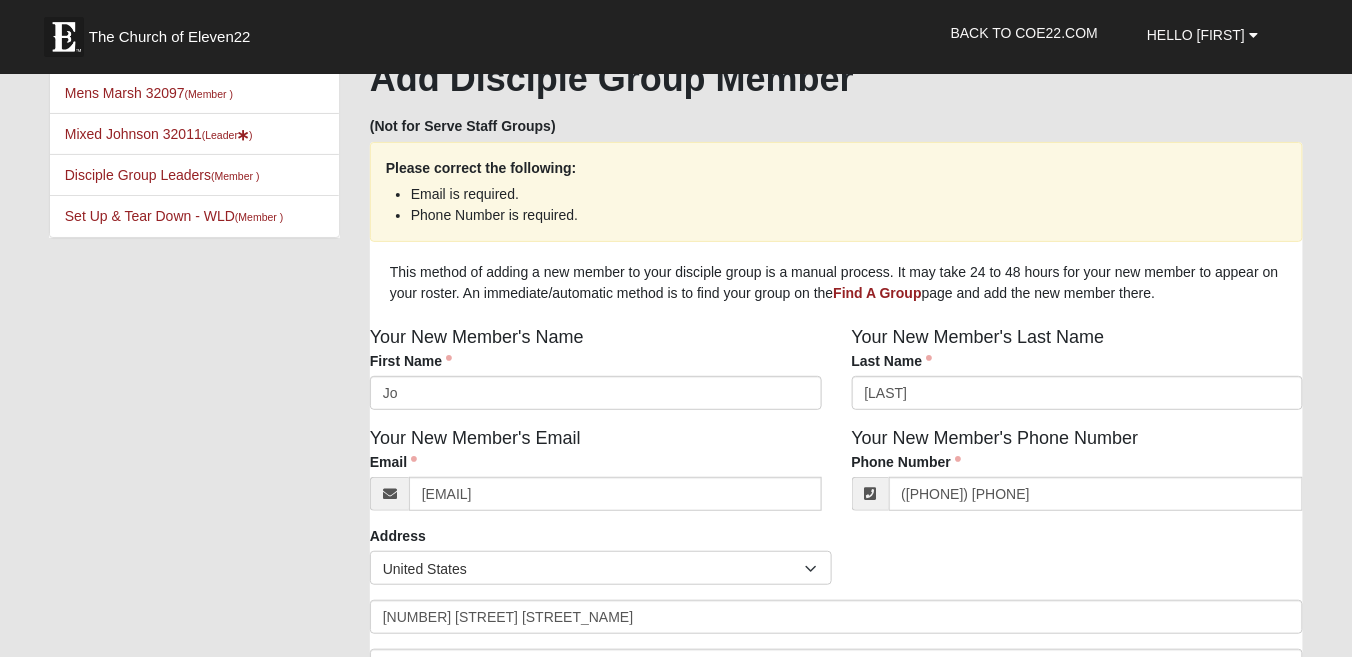 scroll, scrollTop: 628, scrollLeft: 0, axis: vertical 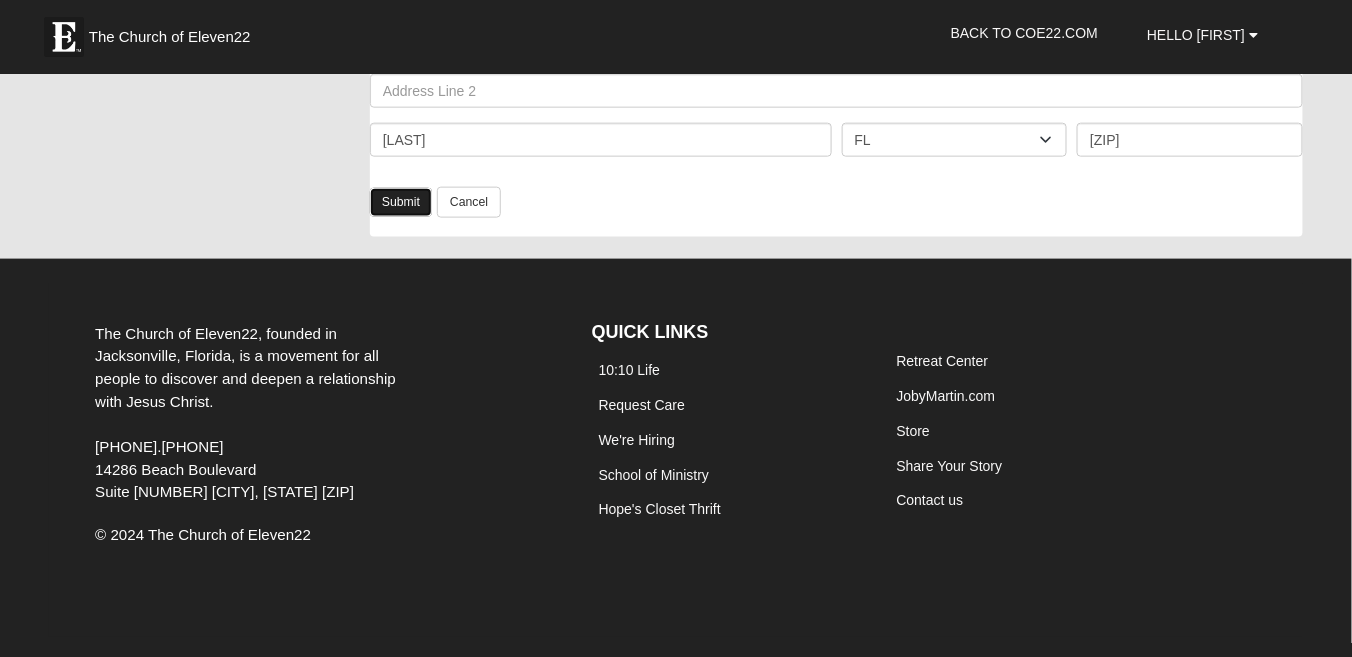 click on "Submit" at bounding box center (401, 202) 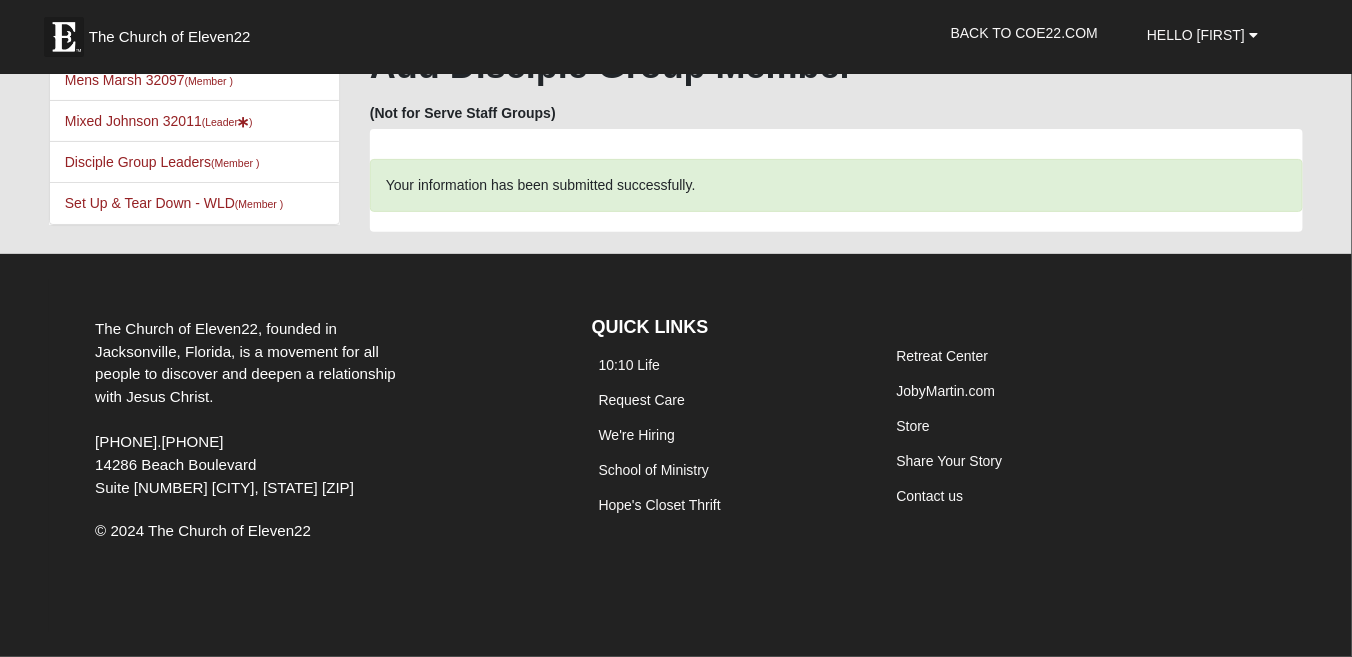 scroll, scrollTop: 64, scrollLeft: 0, axis: vertical 